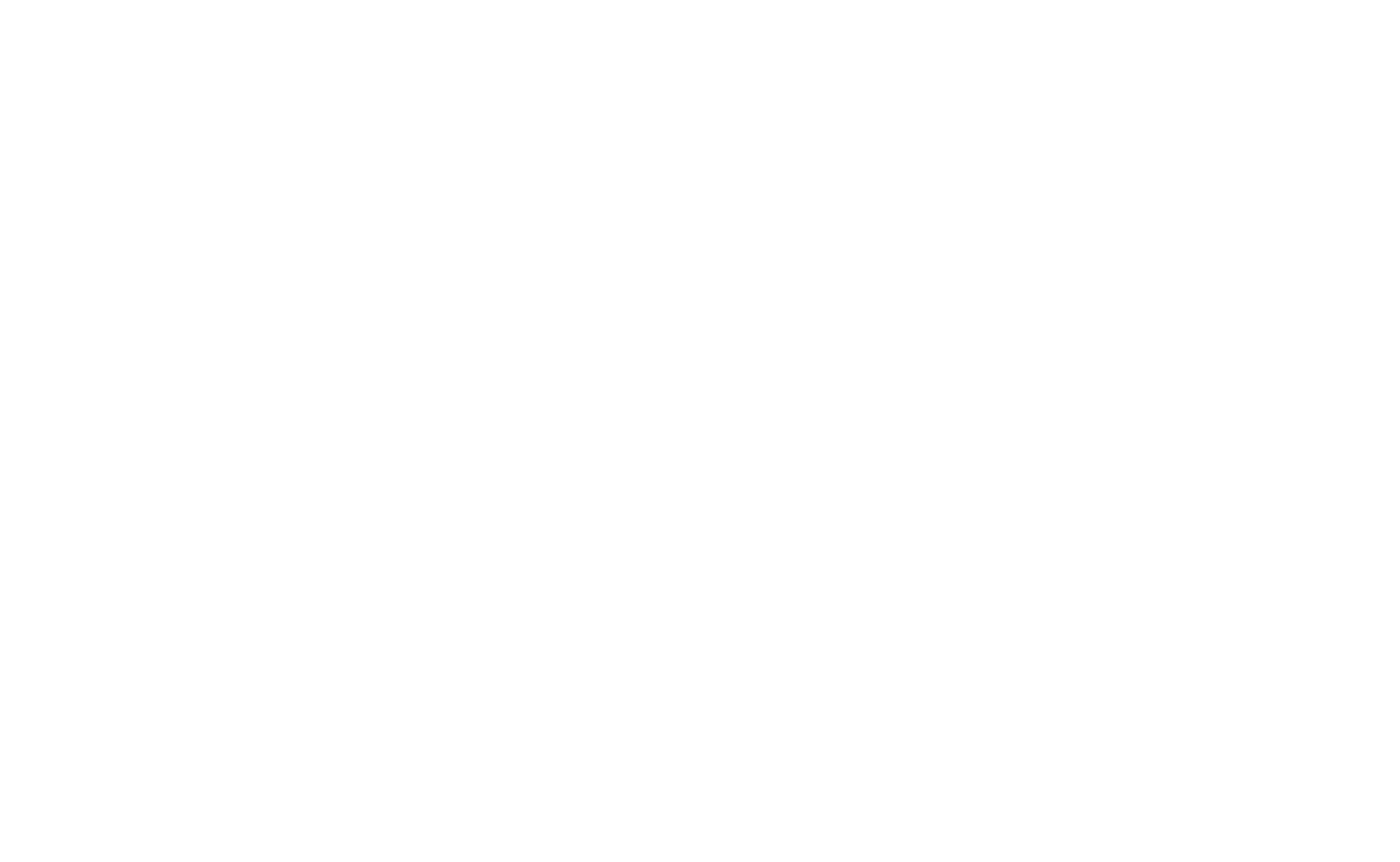 scroll, scrollTop: 0, scrollLeft: 0, axis: both 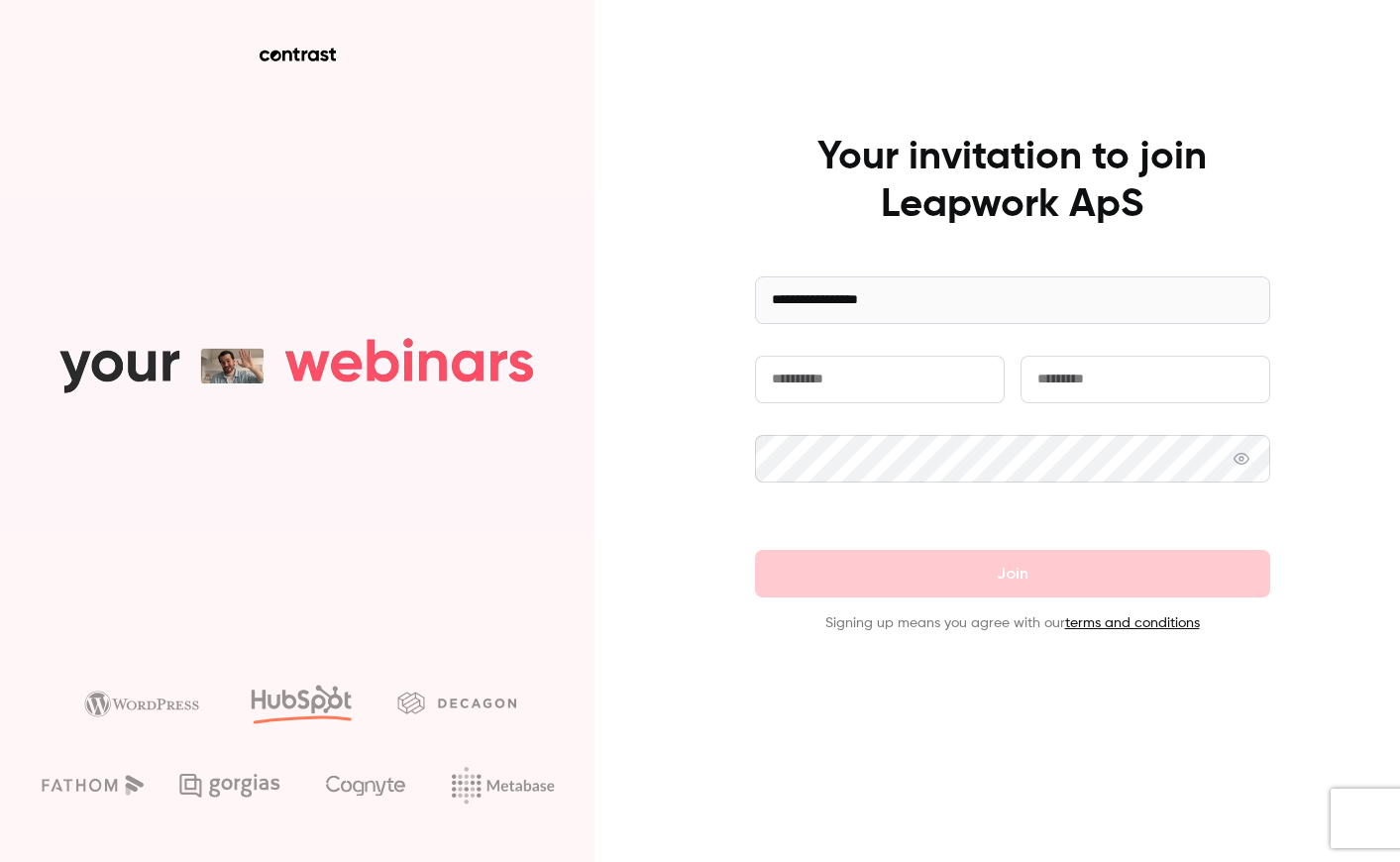 click at bounding box center [880, 379] 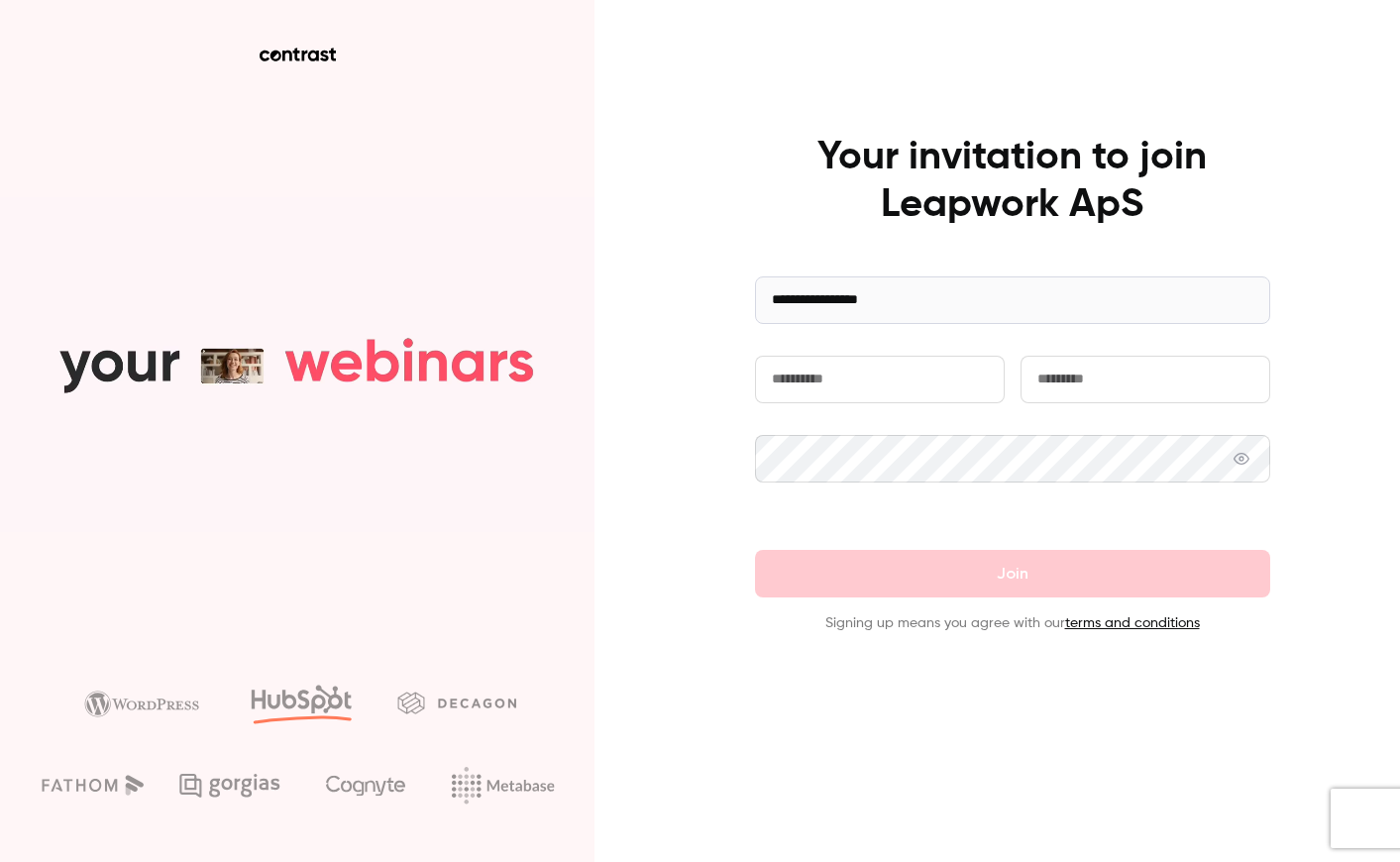 type on "***" 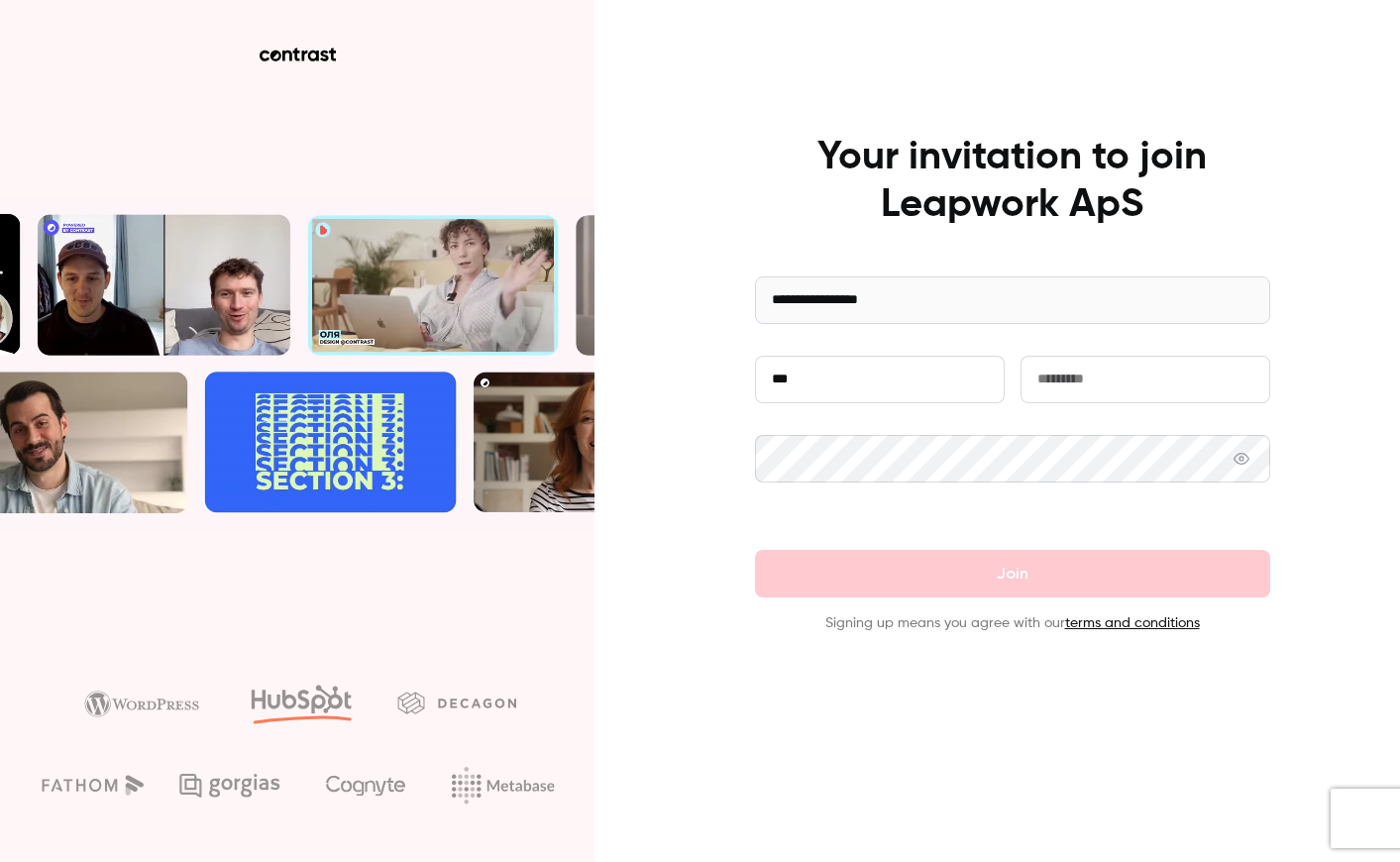 click at bounding box center [1145, 379] 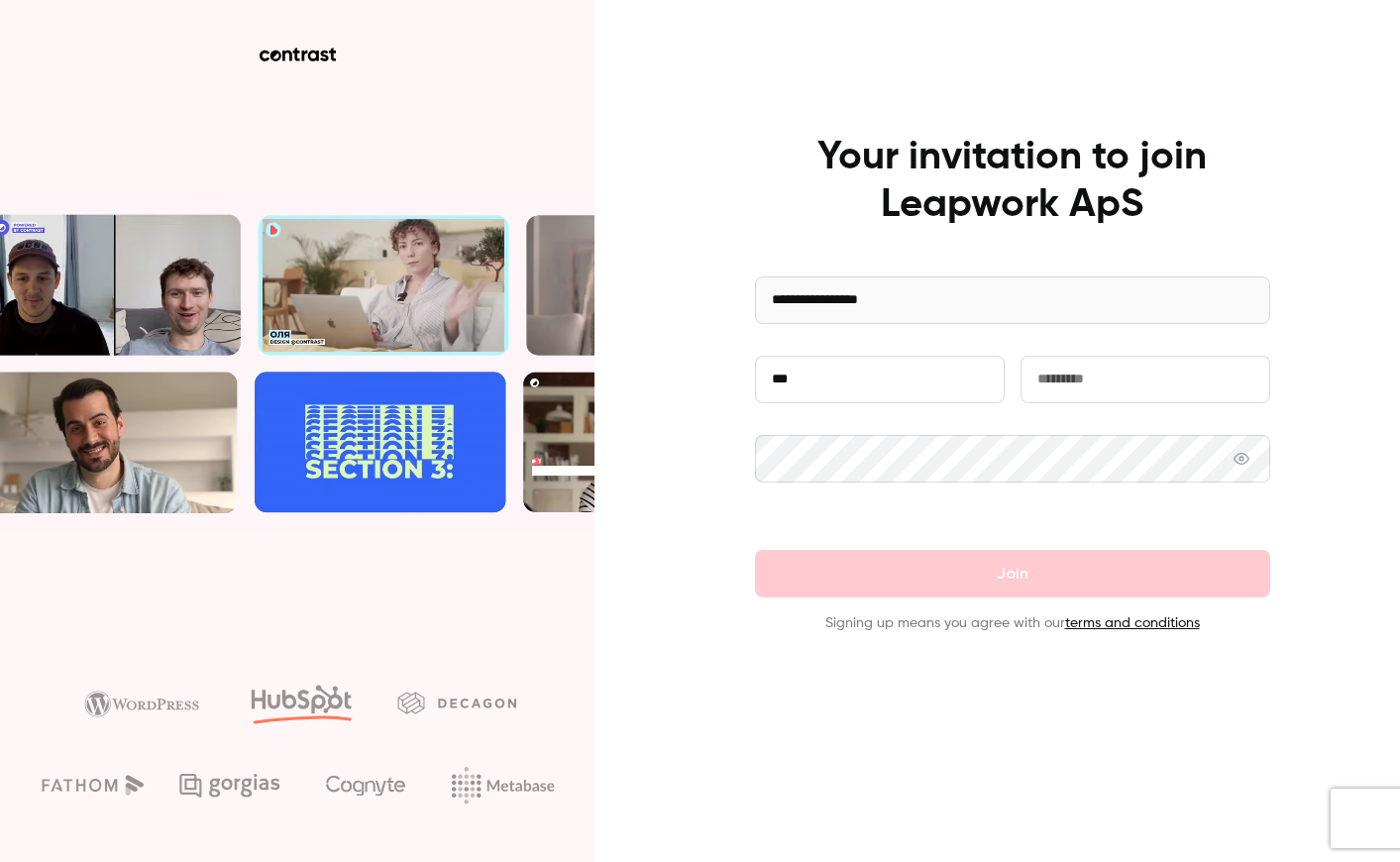type on "********" 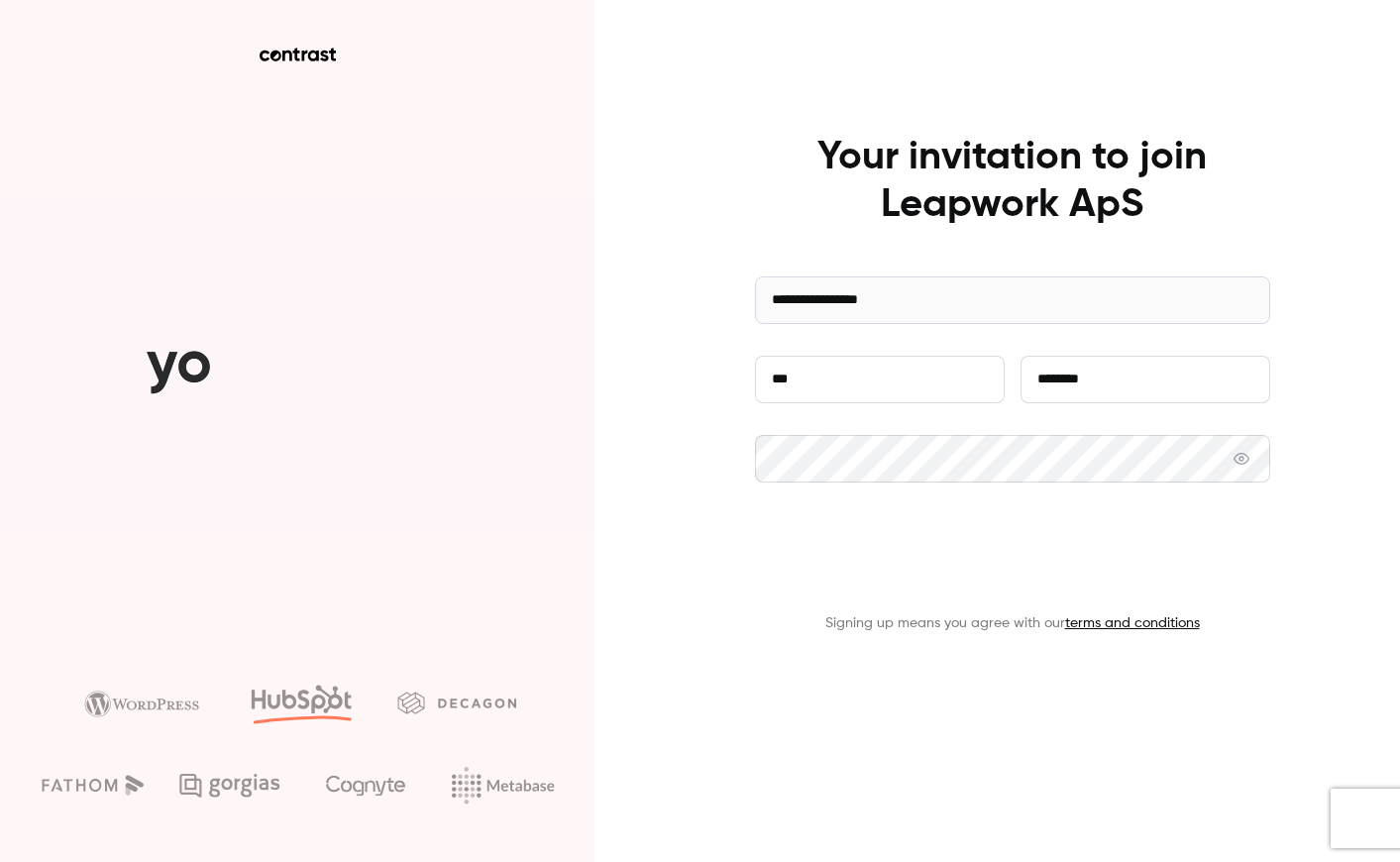 click on "Join" at bounding box center [1013, 574] 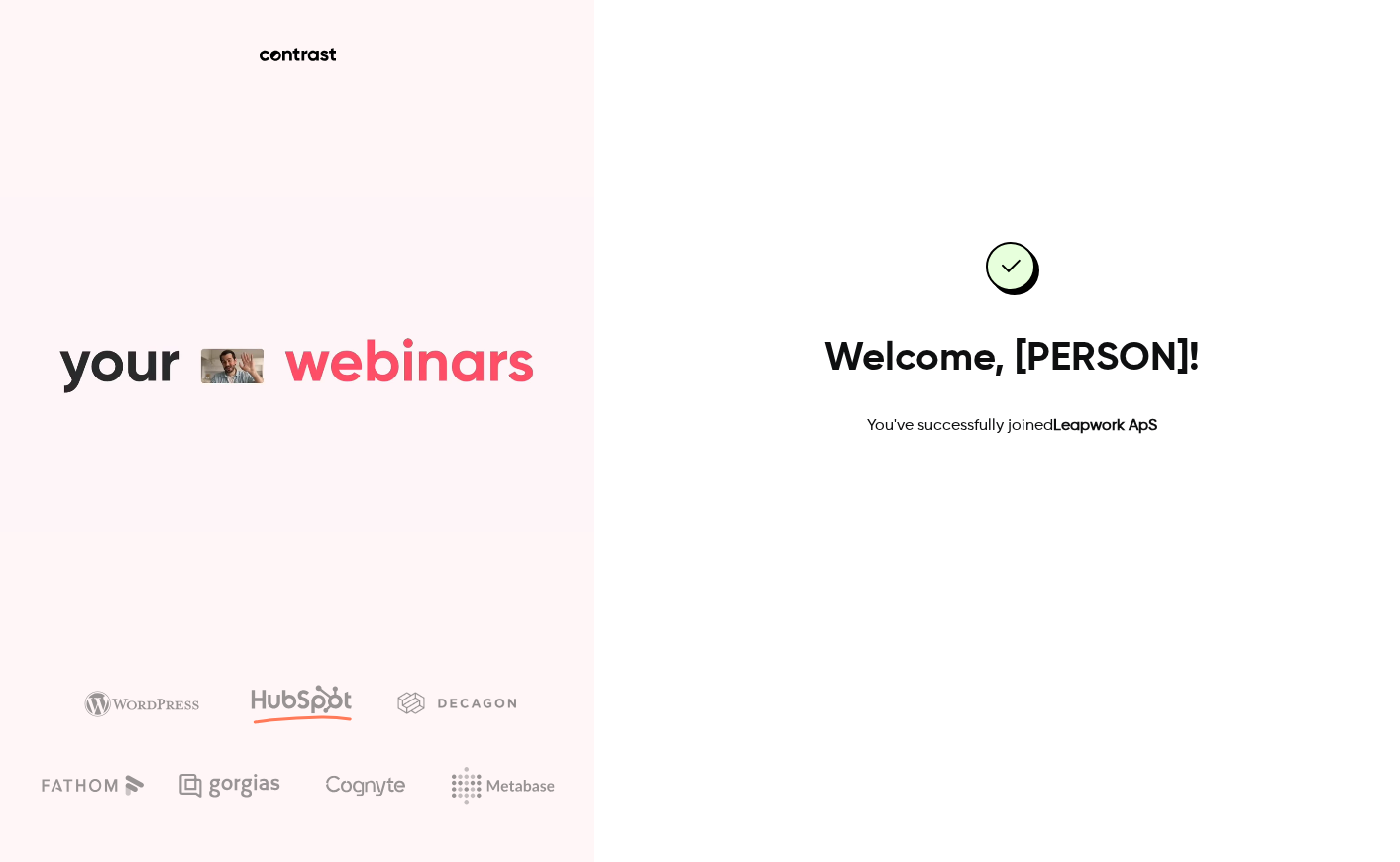 click on "Go to dashboard" at bounding box center [1013, 501] 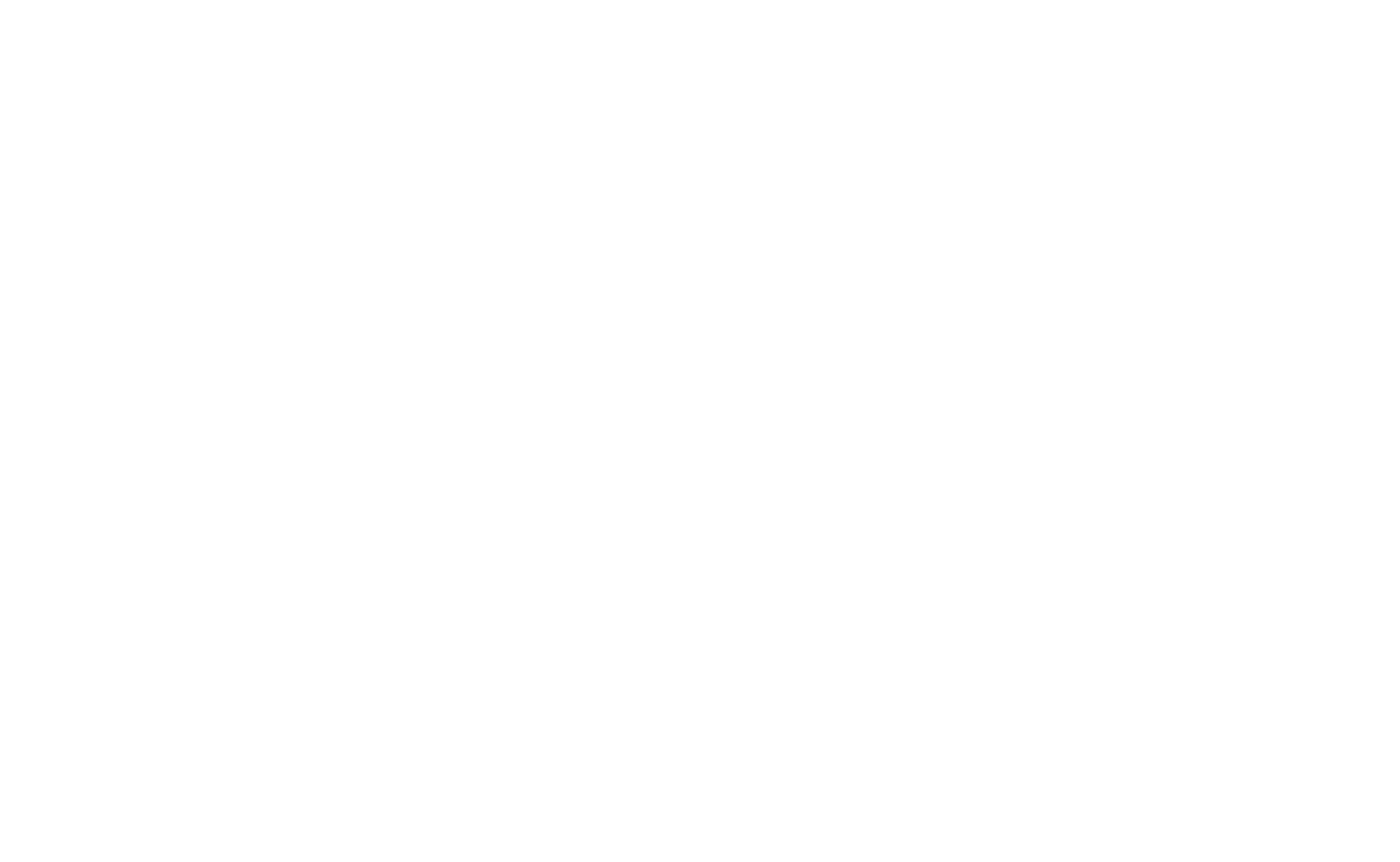 scroll, scrollTop: 0, scrollLeft: 0, axis: both 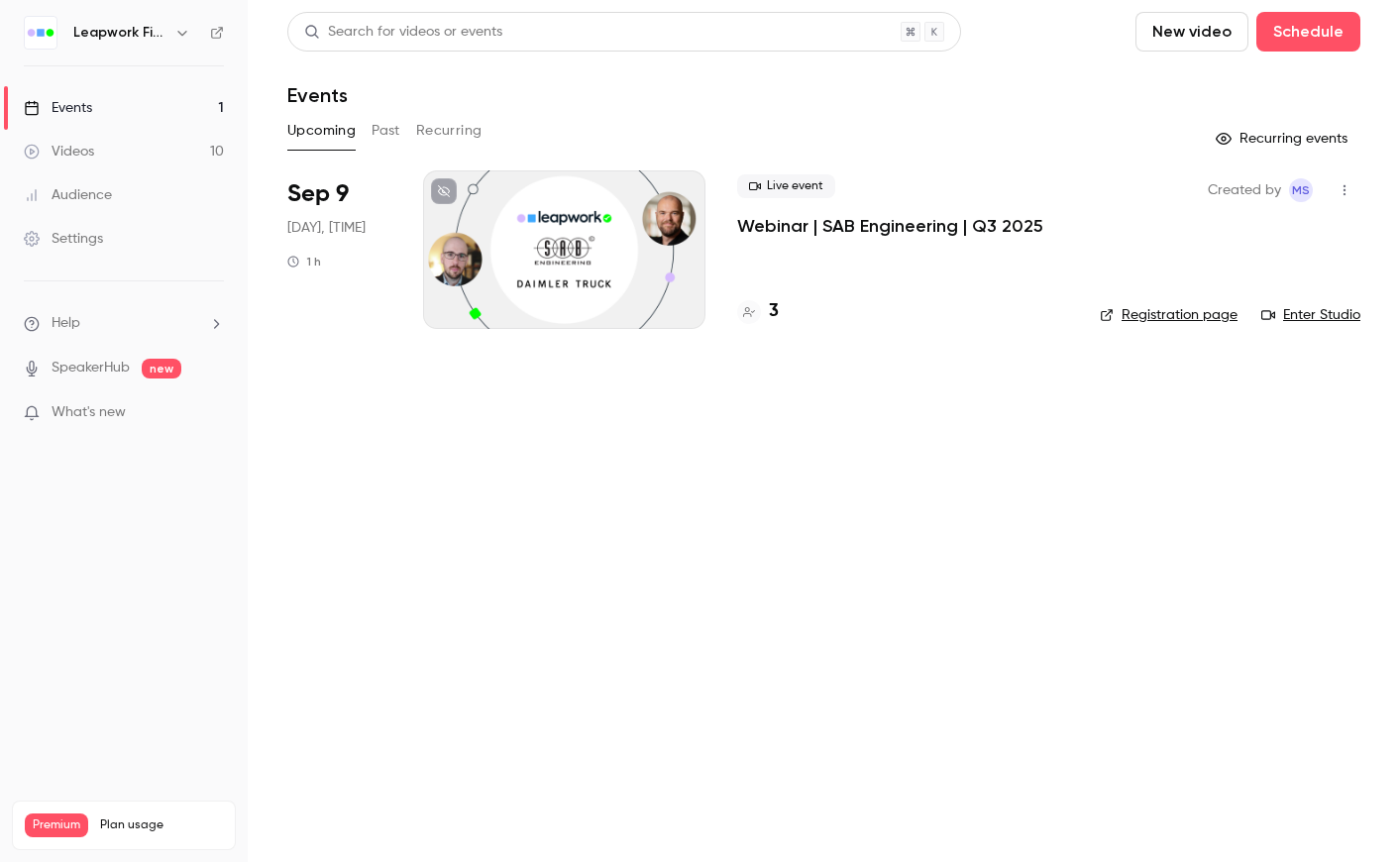 click 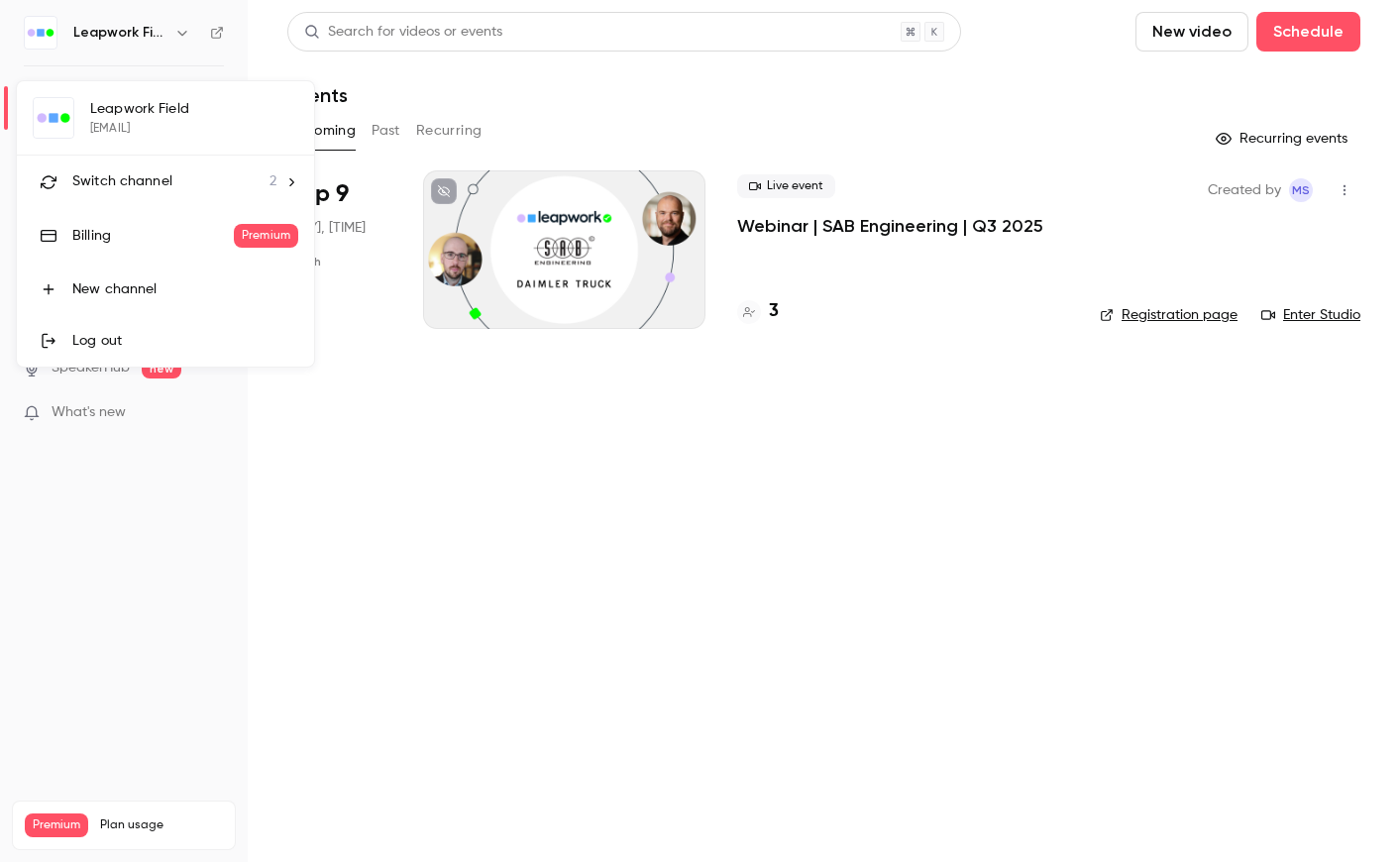 click 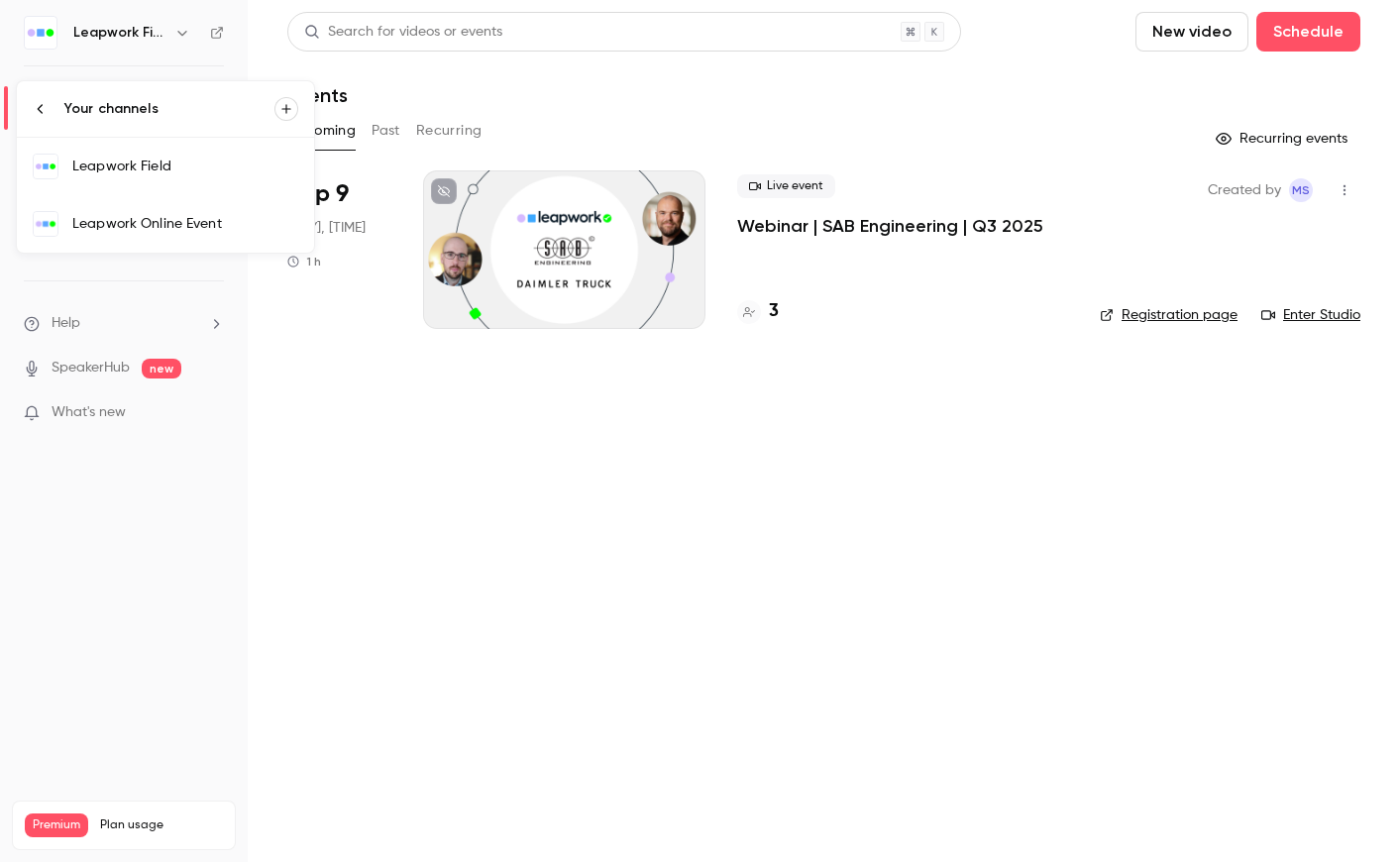 click on "Leapwork Online Event" at bounding box center [165, 224] 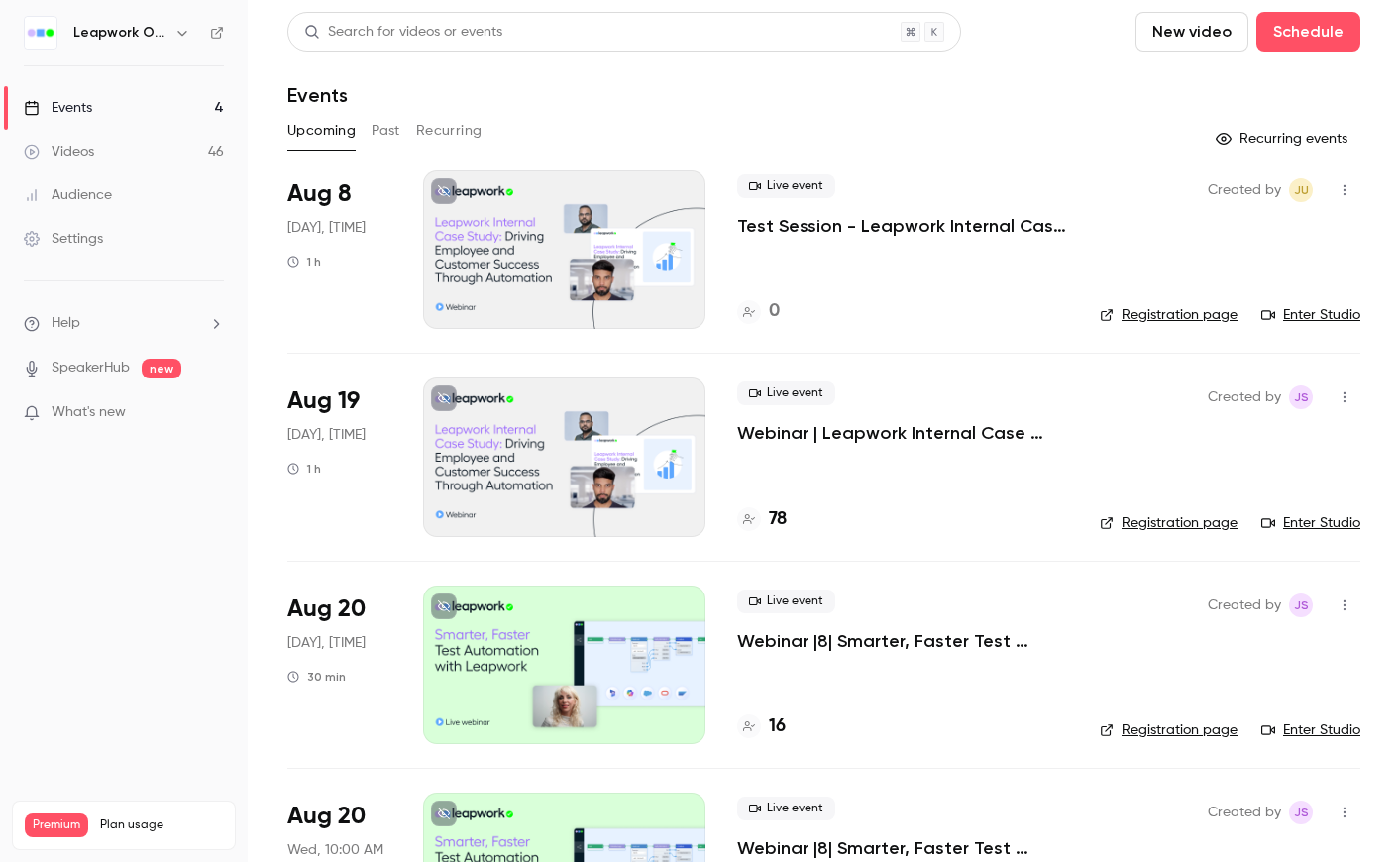 click on "What's new" at bounding box center (88, 412) 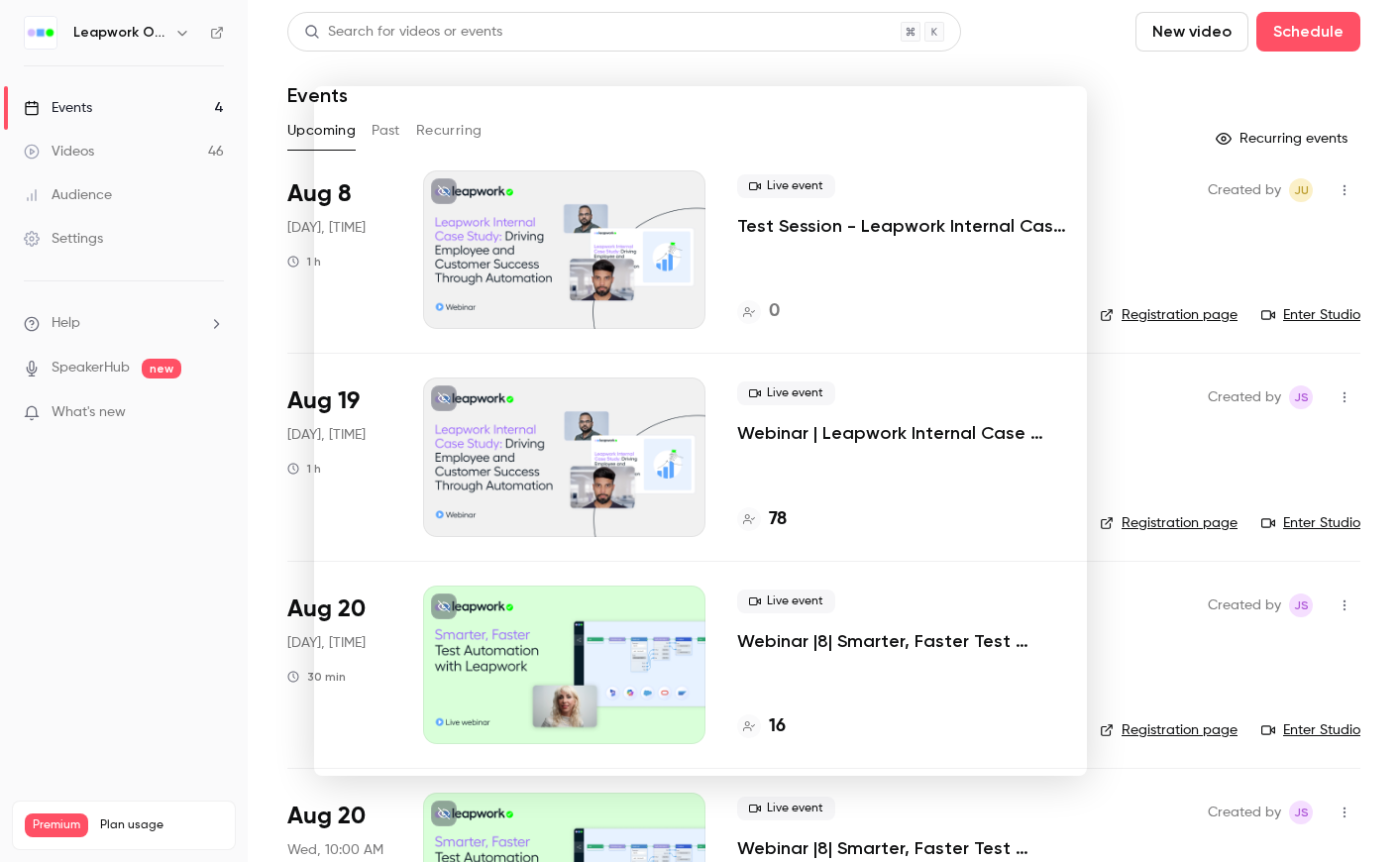click at bounding box center [700, 431] 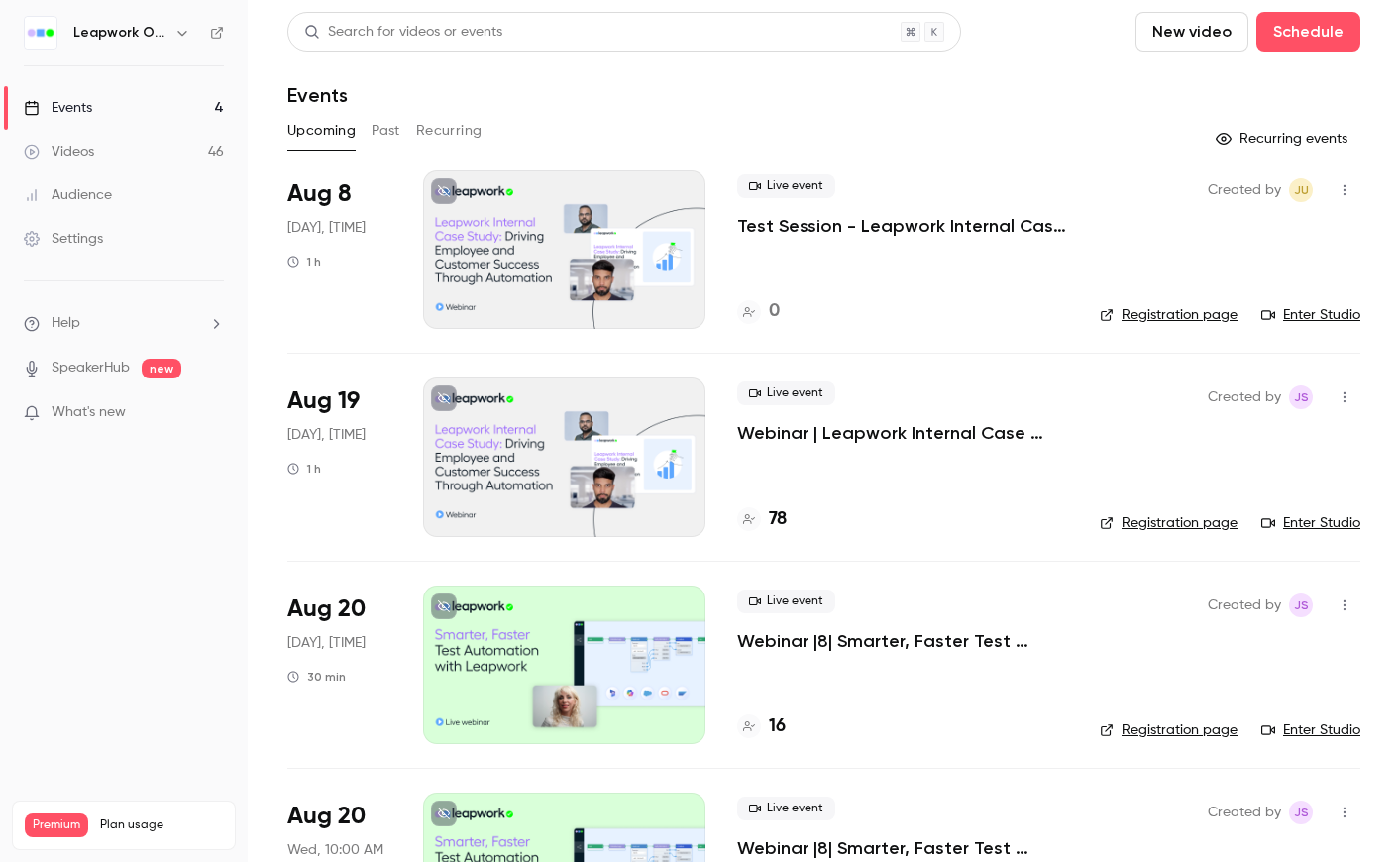 click on "Settings" at bounding box center (63, 239) 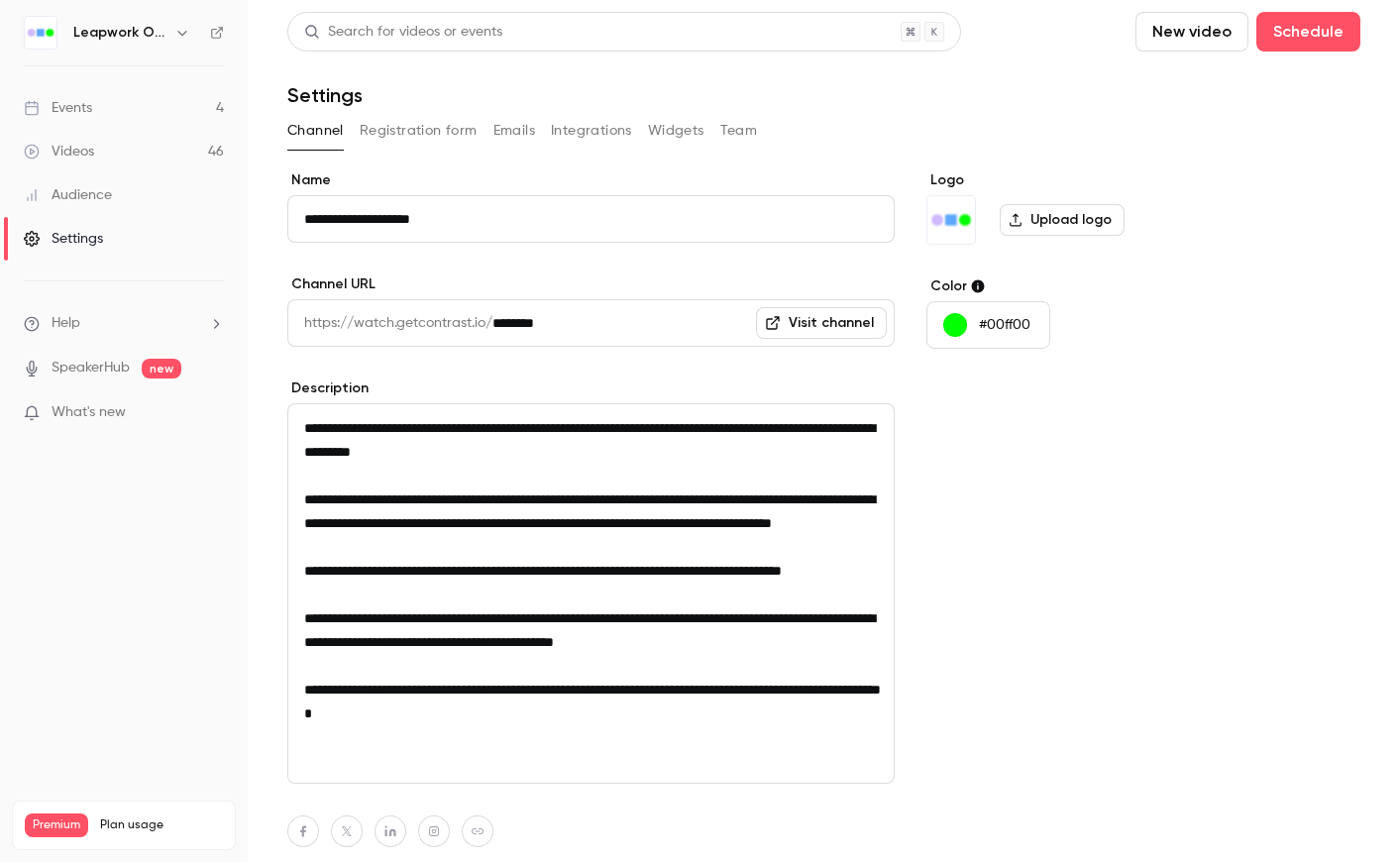 click on "Team" at bounding box center [739, 131] 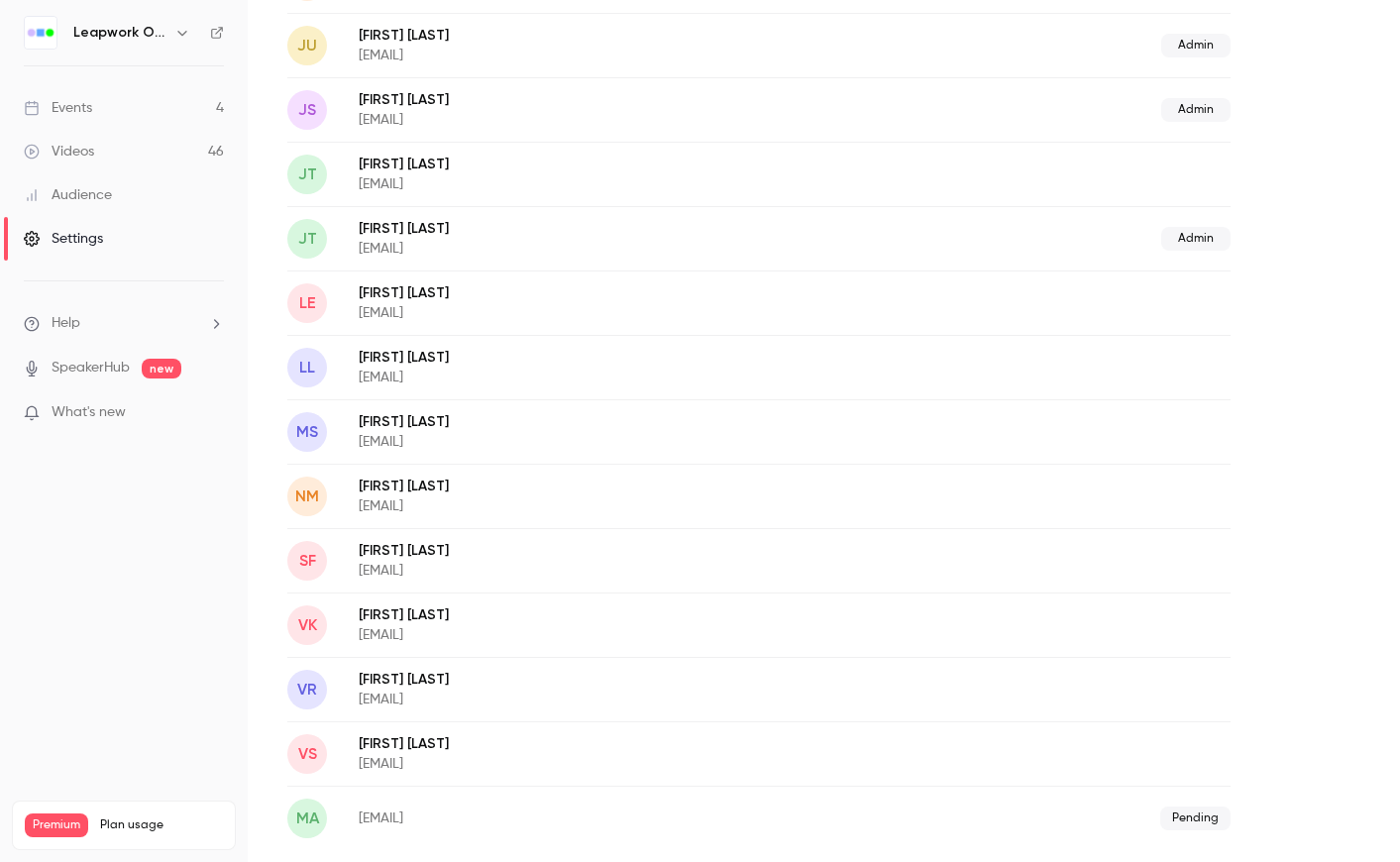 scroll, scrollTop: 0, scrollLeft: 0, axis: both 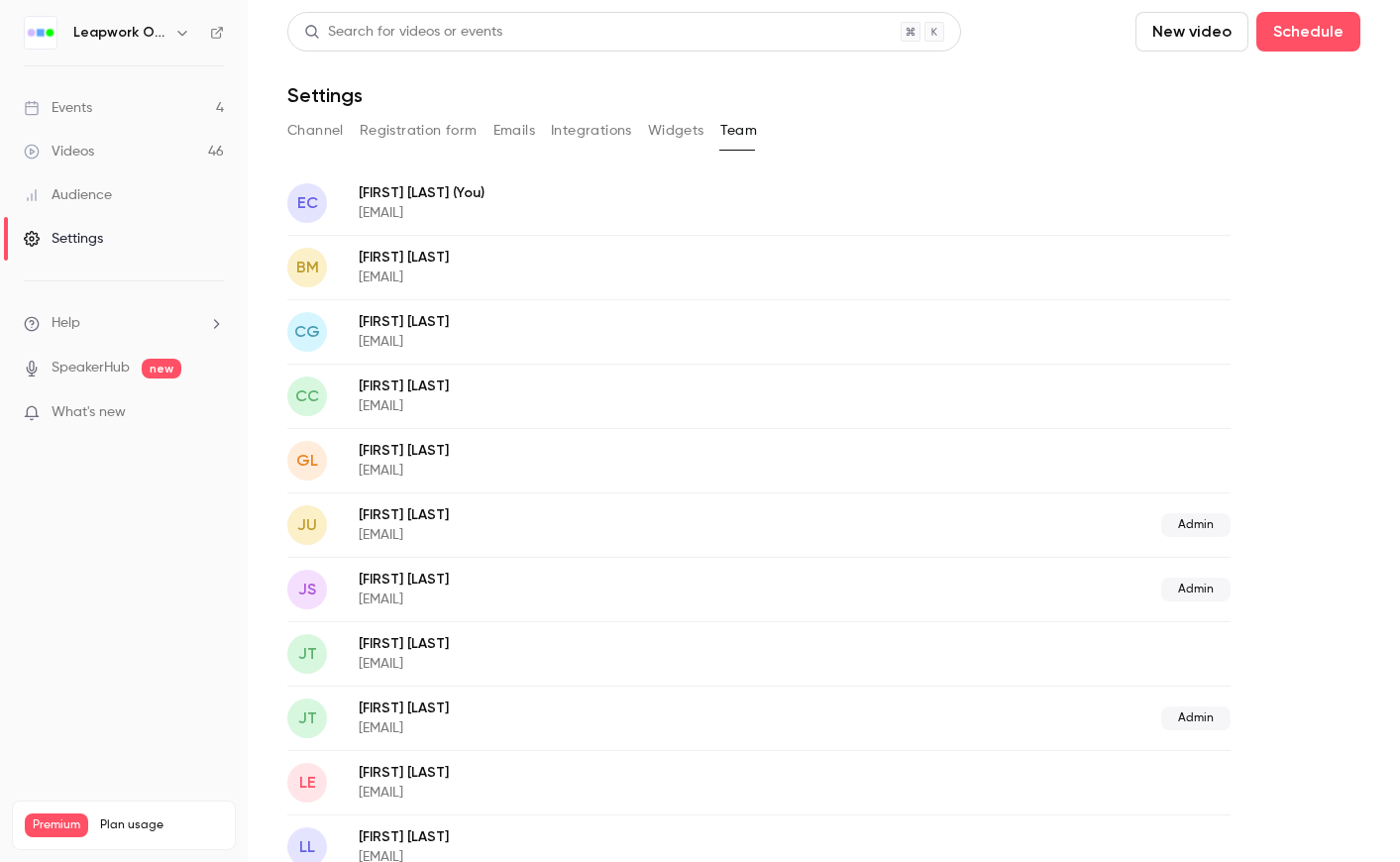 click on "Integrations" at bounding box center (592, 131) 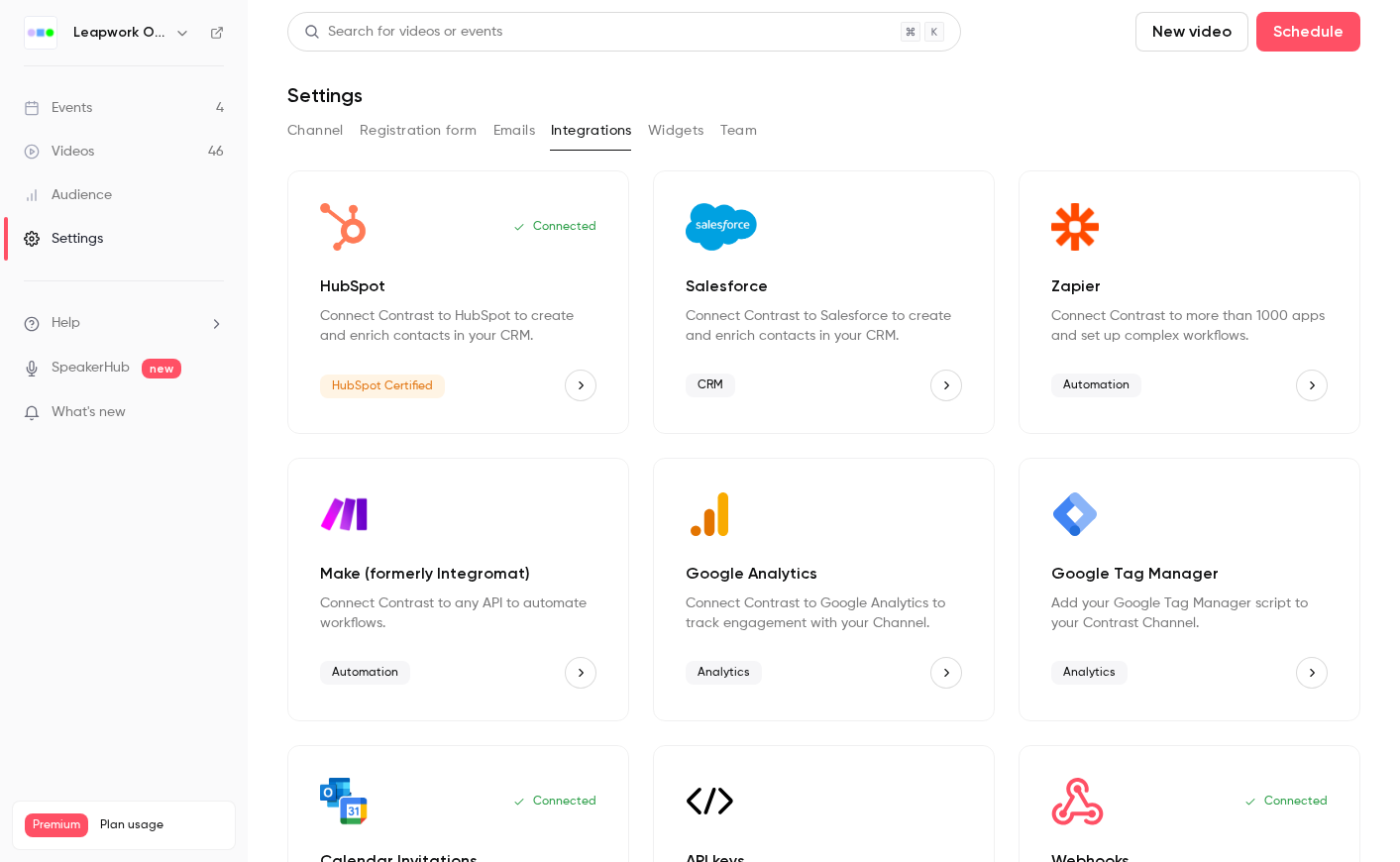 click on "Registration form" at bounding box center (418, 131) 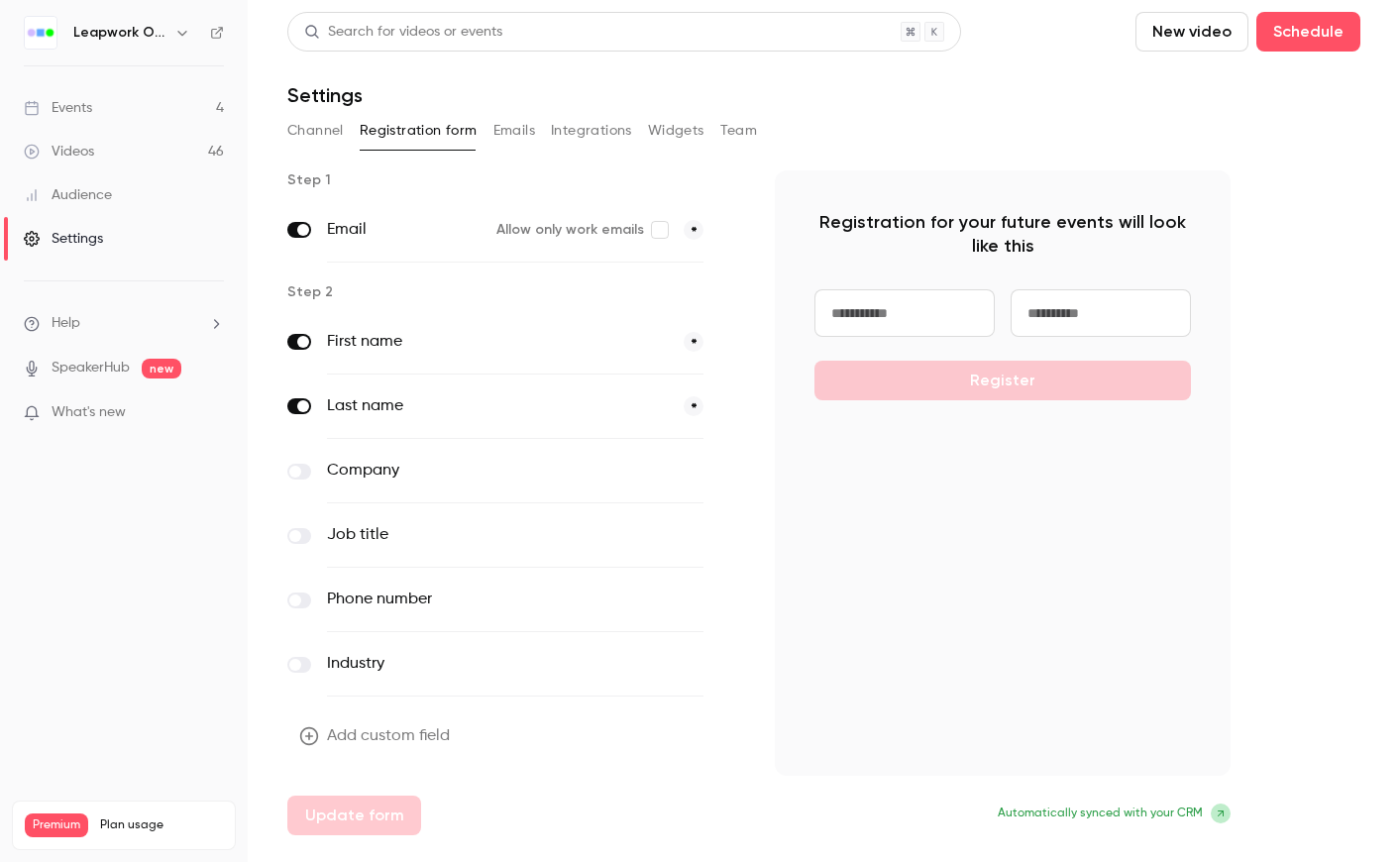 click on "Emails" at bounding box center (514, 131) 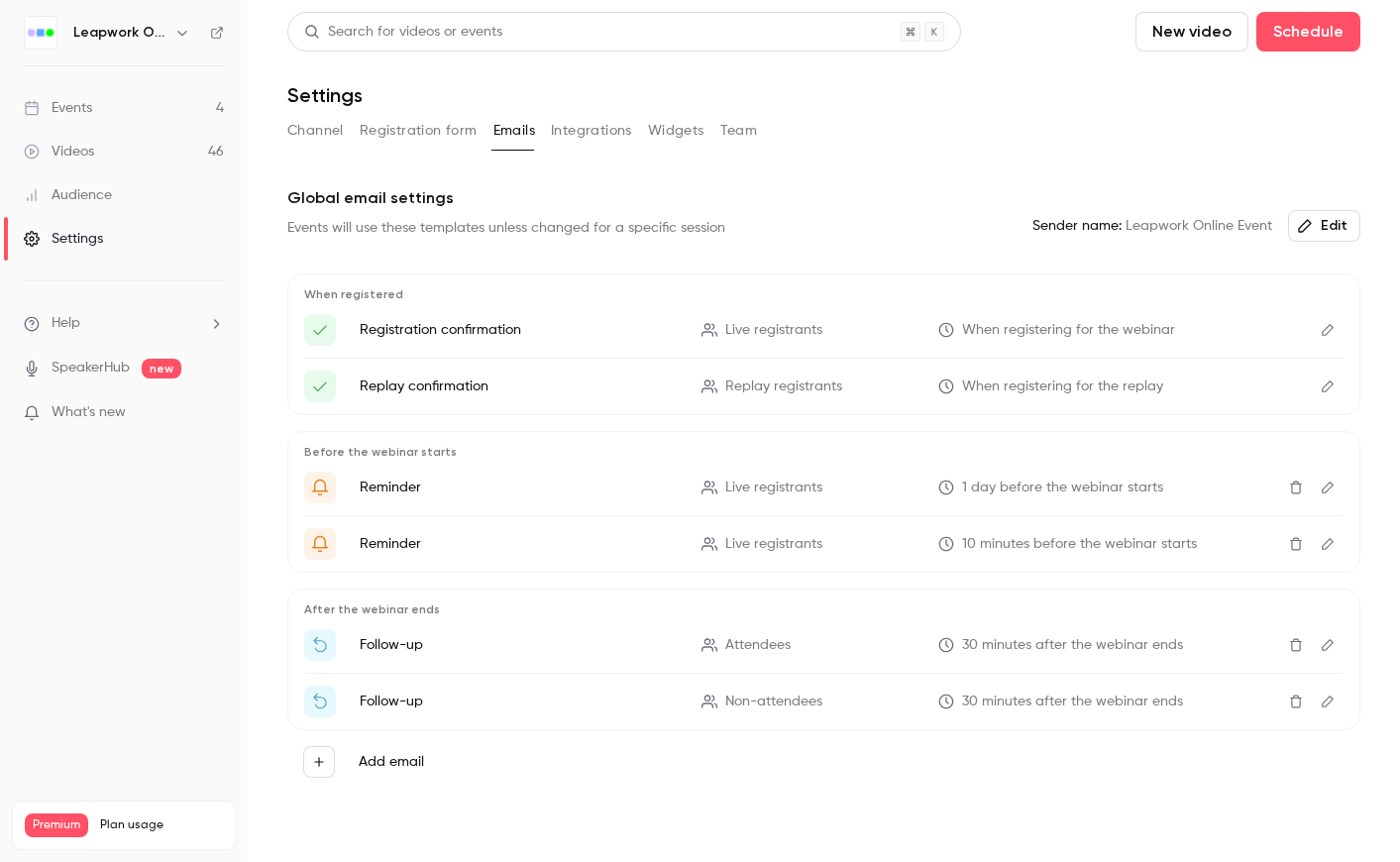 click on "Channel" at bounding box center [315, 131] 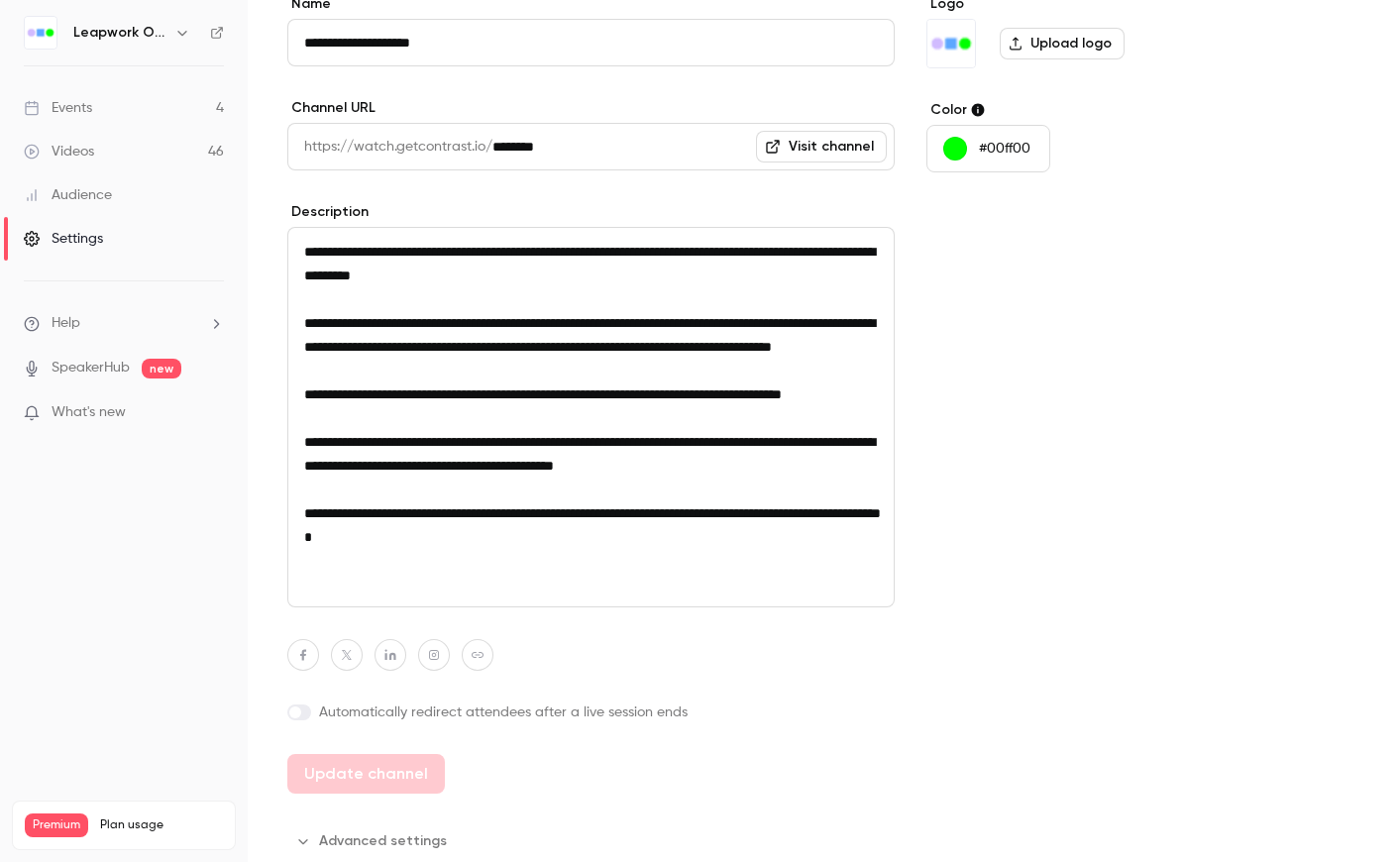 scroll, scrollTop: 183, scrollLeft: 0, axis: vertical 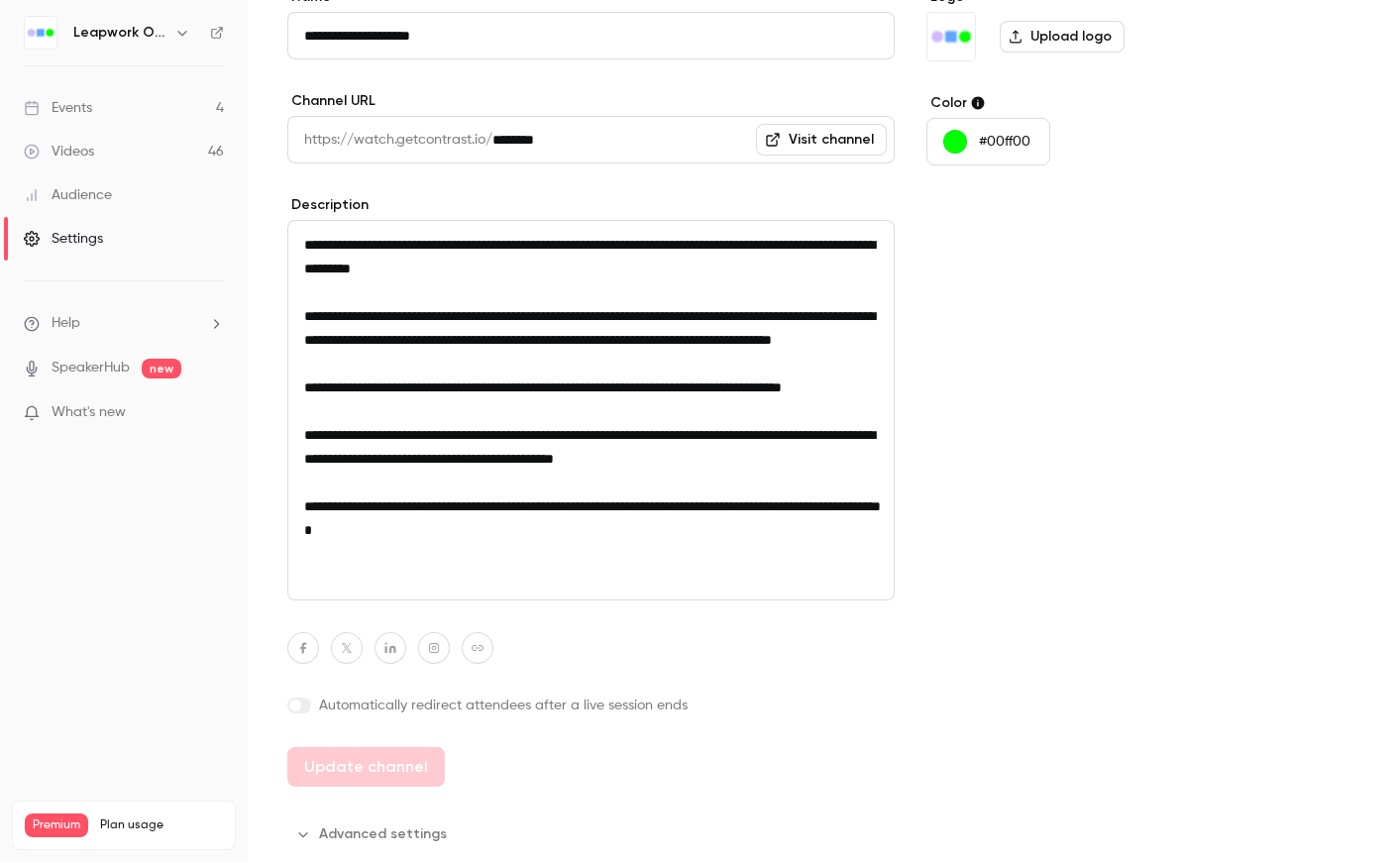 click on "Advanced settings" at bounding box center [373, 834] 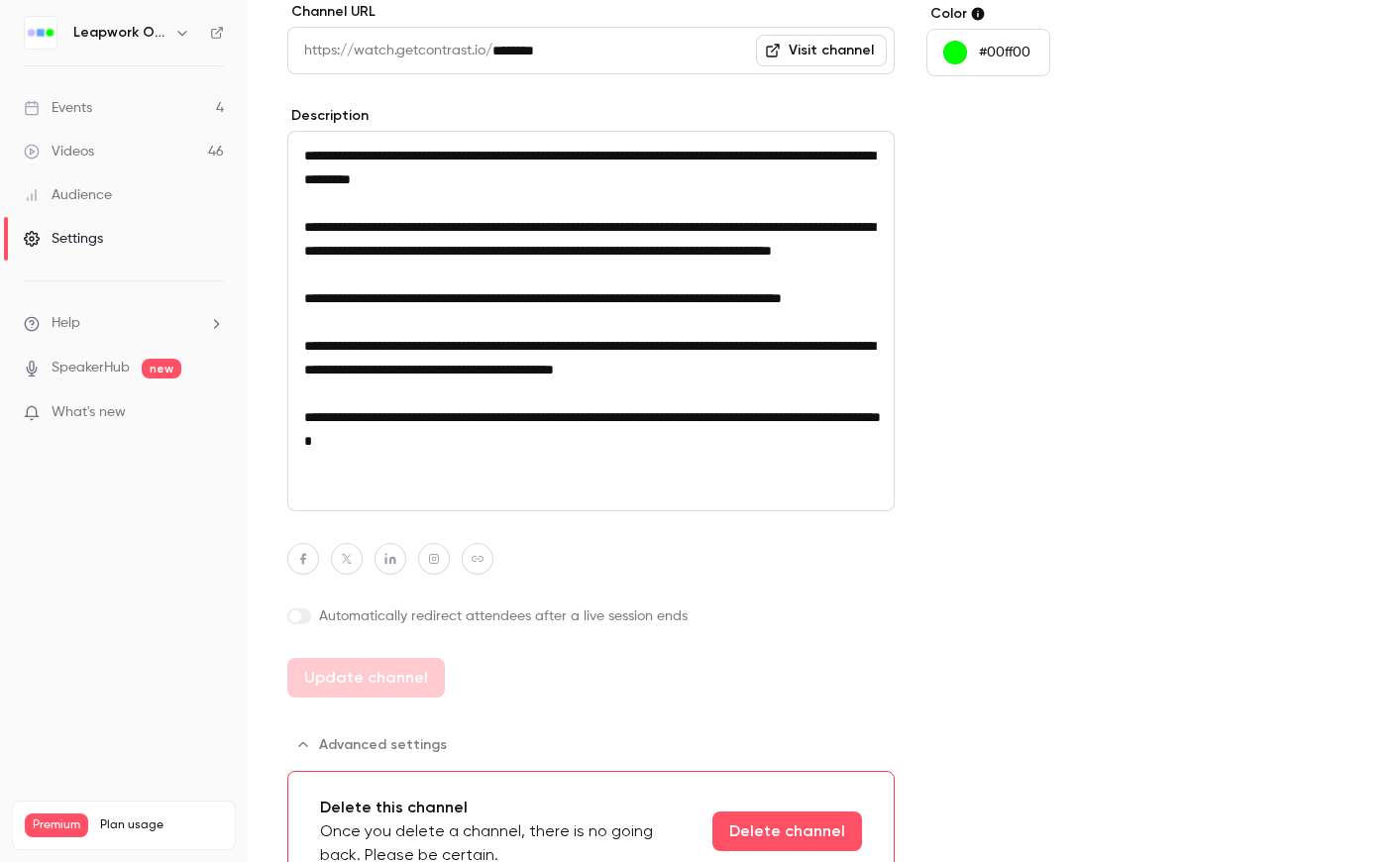 scroll, scrollTop: 314, scrollLeft: 0, axis: vertical 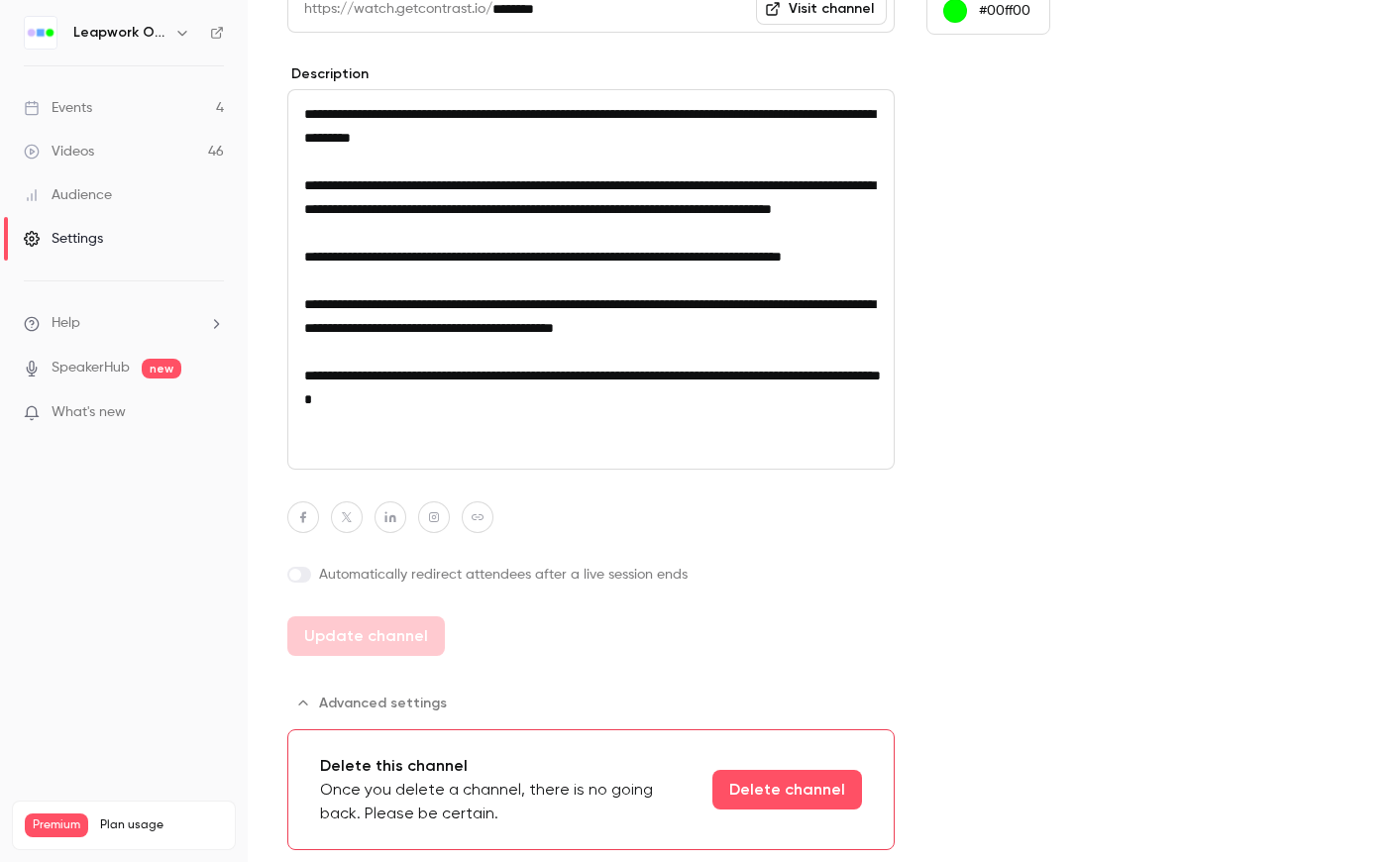 click on "Advanced settings" at bounding box center [373, 703] 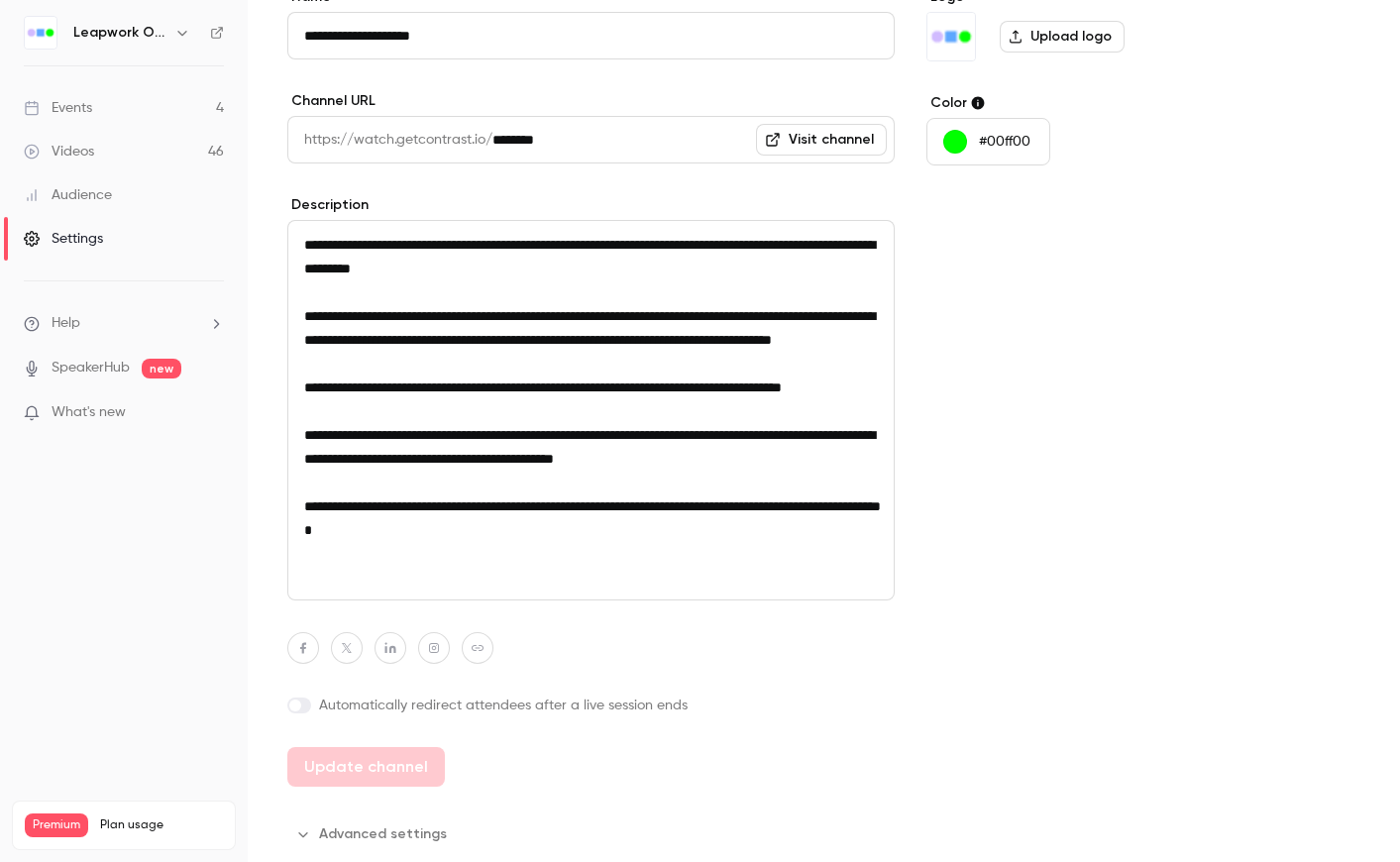 scroll, scrollTop: 2, scrollLeft: 0, axis: vertical 